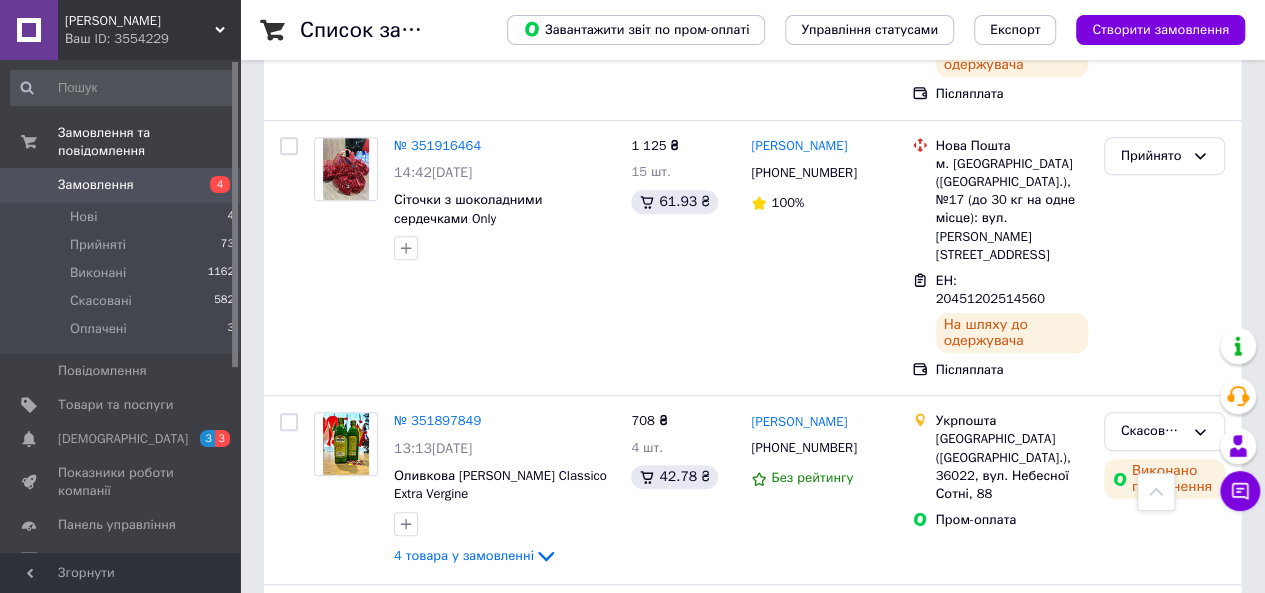 scroll, scrollTop: 593, scrollLeft: 0, axis: vertical 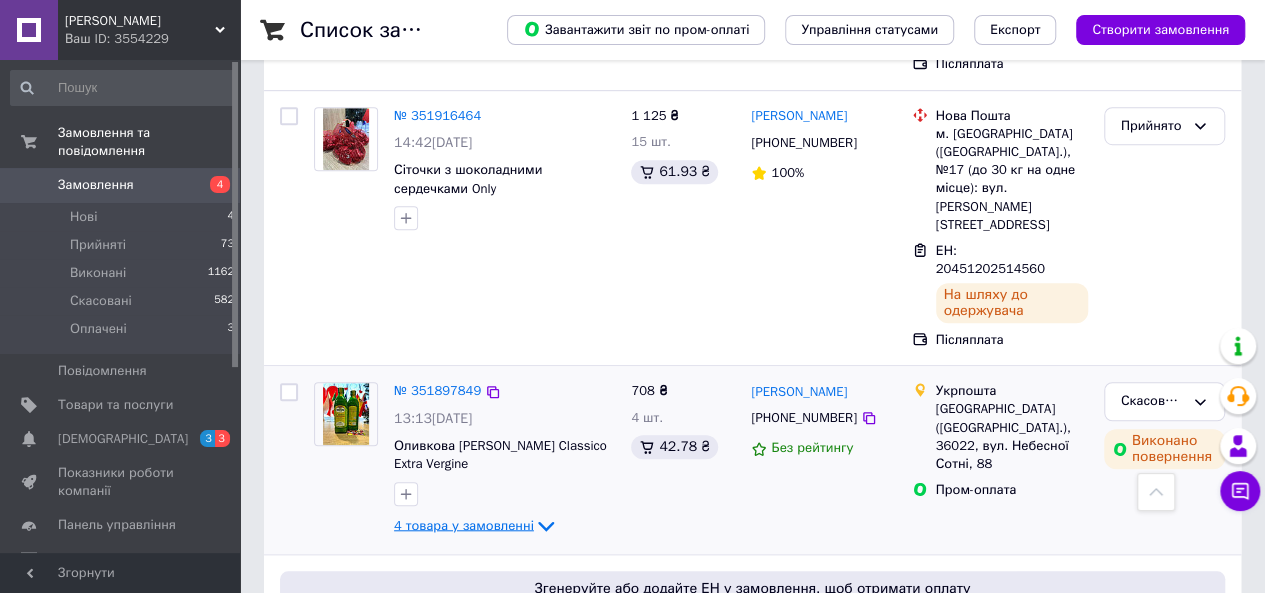 click on "4 товара у замовленні" at bounding box center (464, 525) 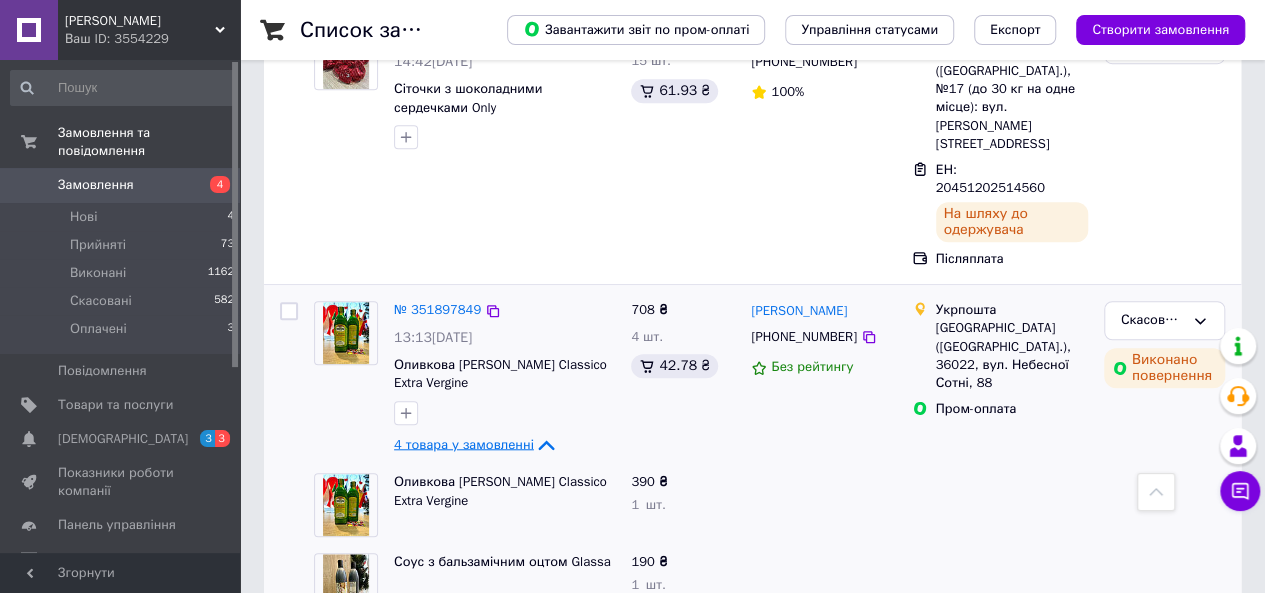 scroll, scrollTop: 660, scrollLeft: 0, axis: vertical 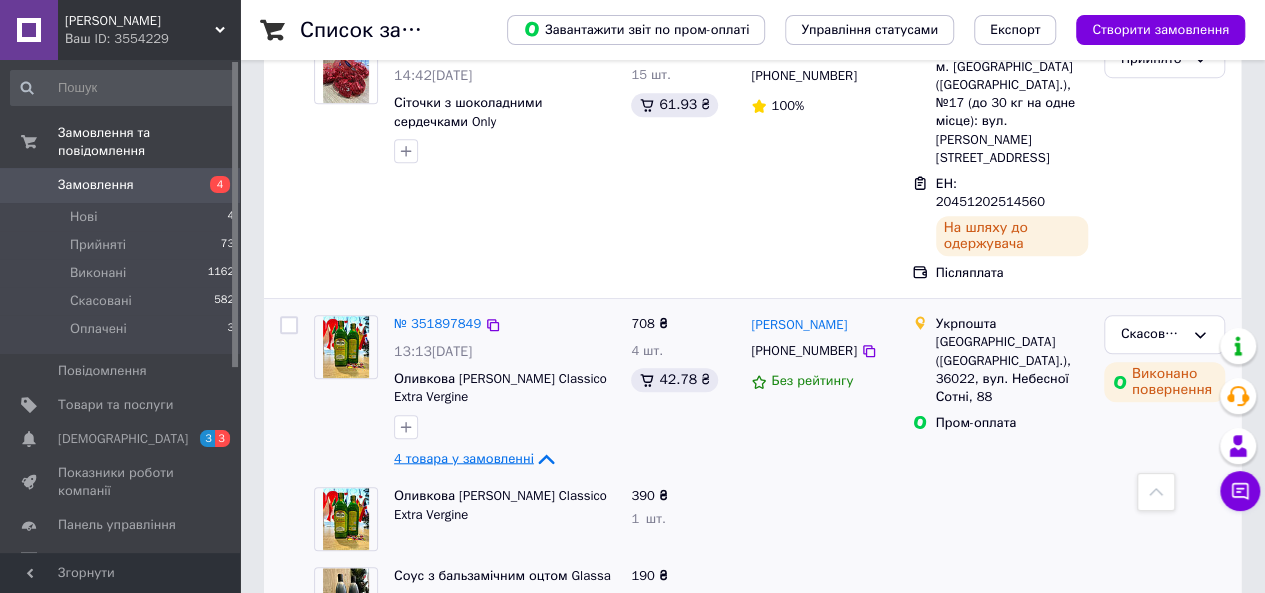 click 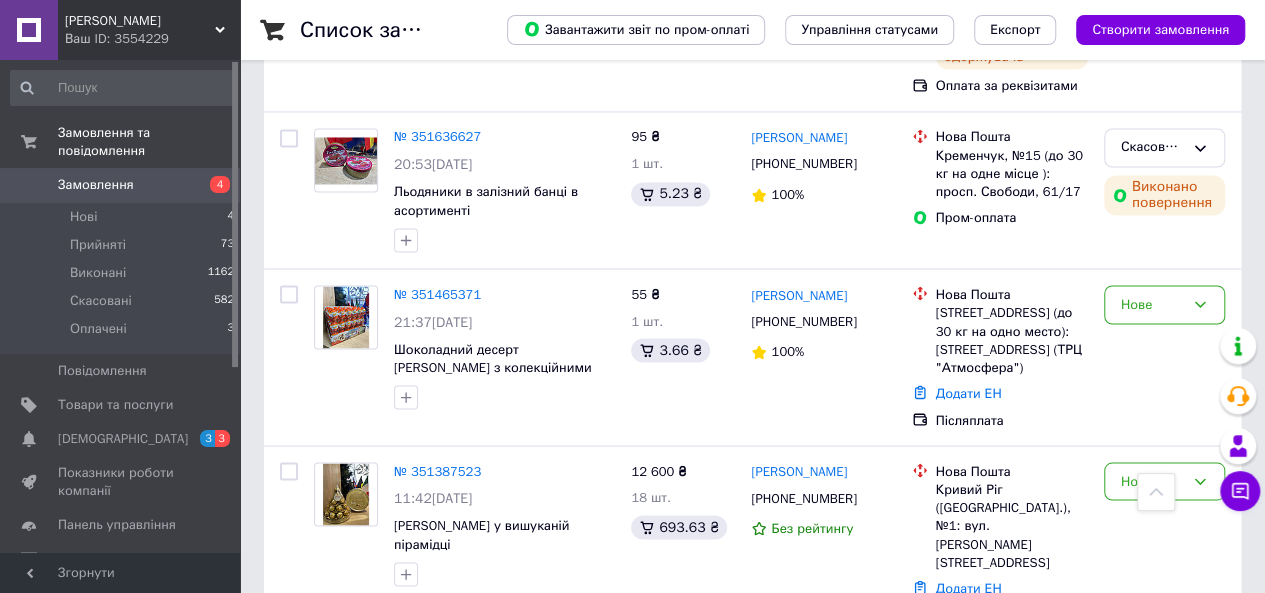 scroll, scrollTop: 1673, scrollLeft: 0, axis: vertical 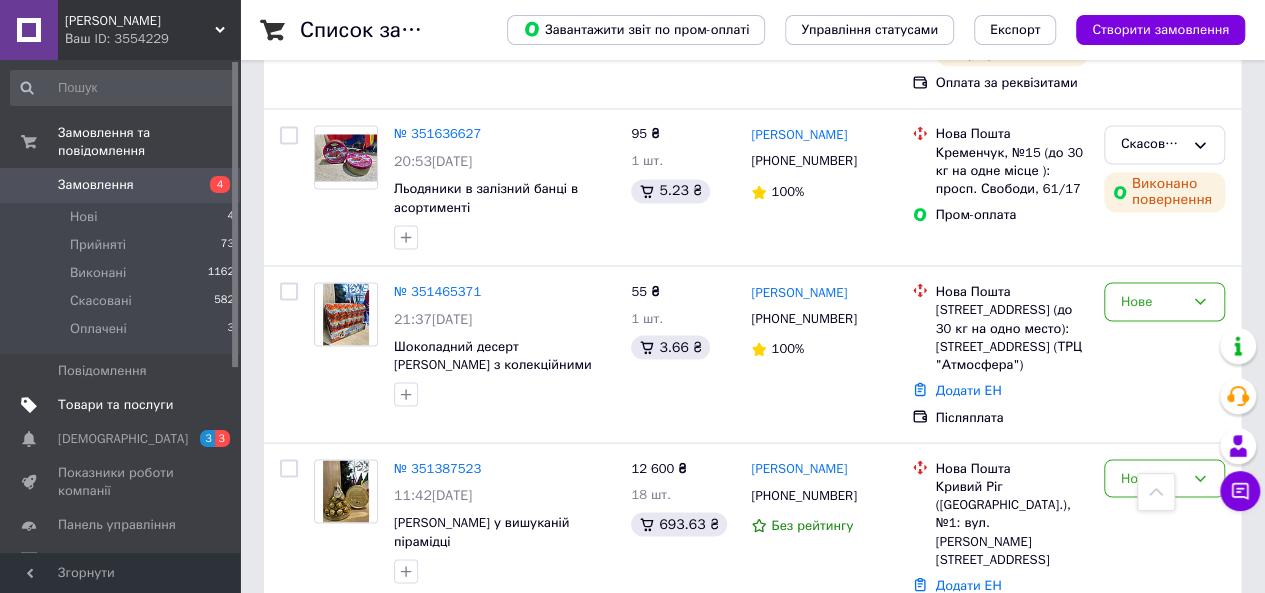 click on "Товари та послуги" at bounding box center (115, 405) 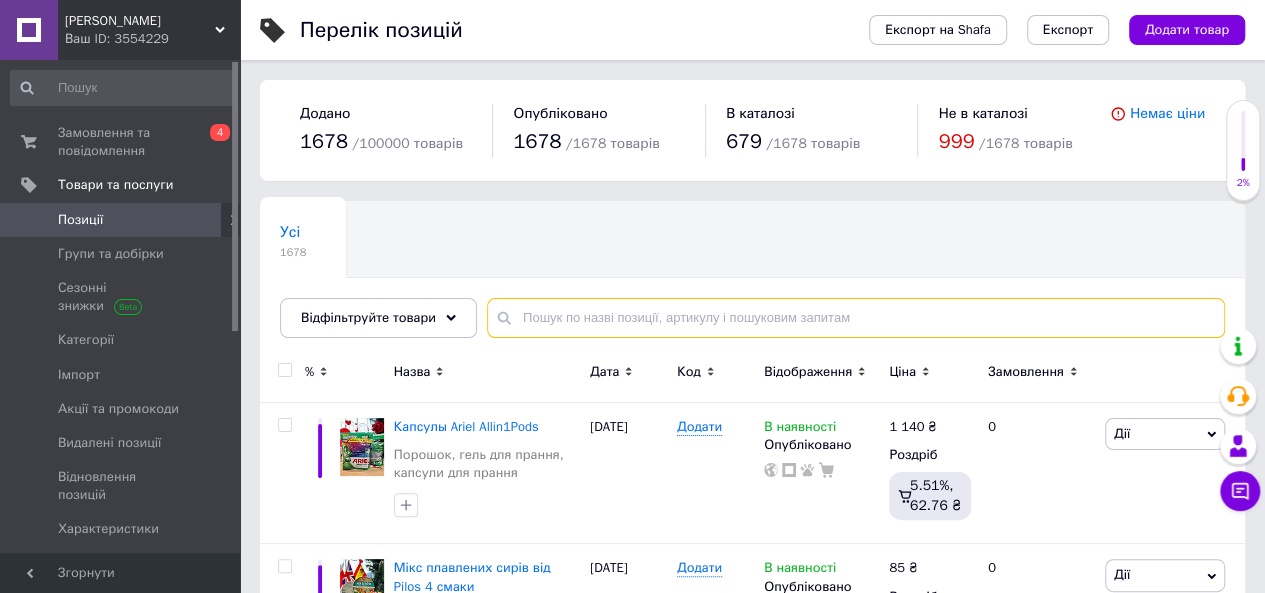 click at bounding box center [856, 318] 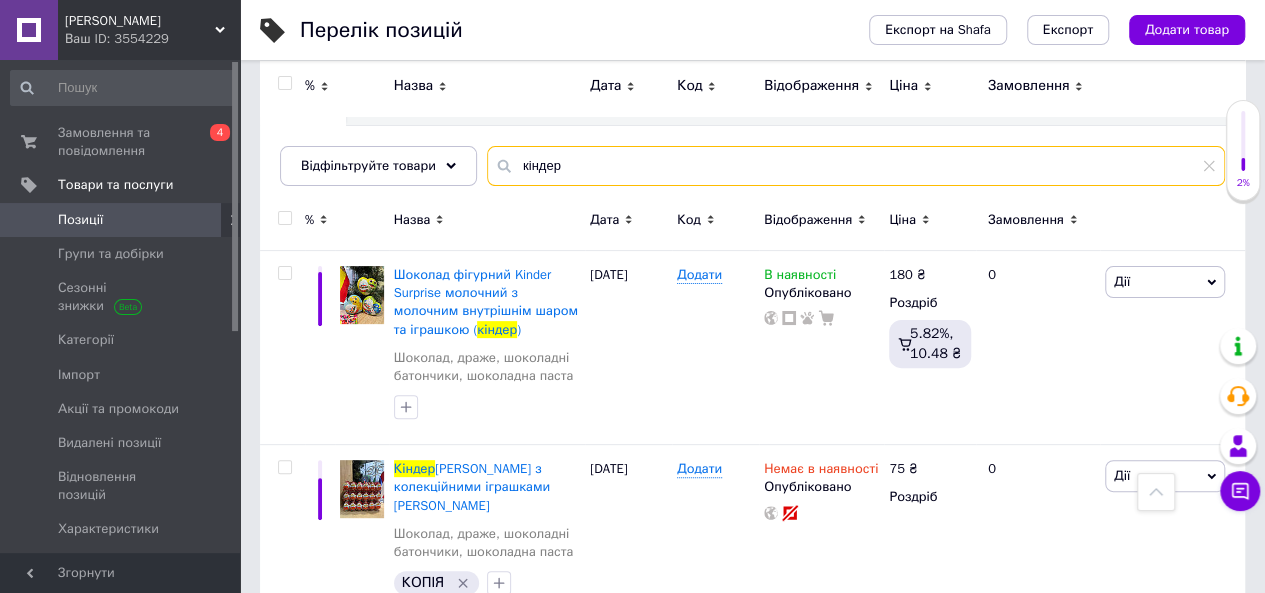 scroll, scrollTop: 0, scrollLeft: 0, axis: both 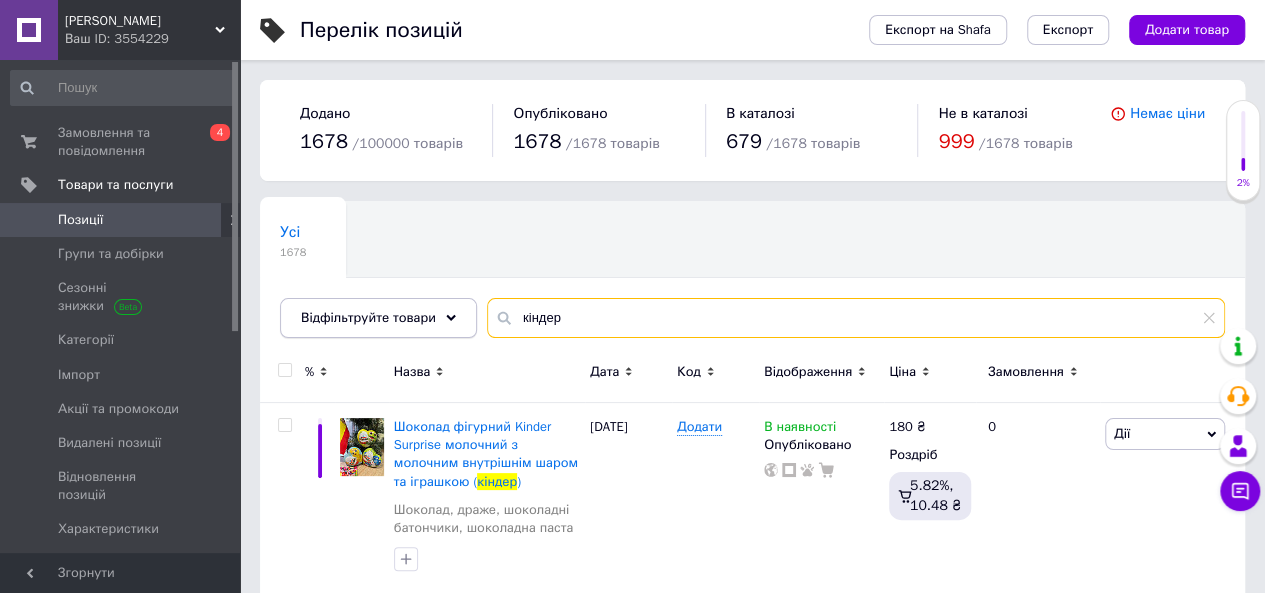 drag, startPoint x: 572, startPoint y: 315, endPoint x: 284, endPoint y: 305, distance: 288.17355 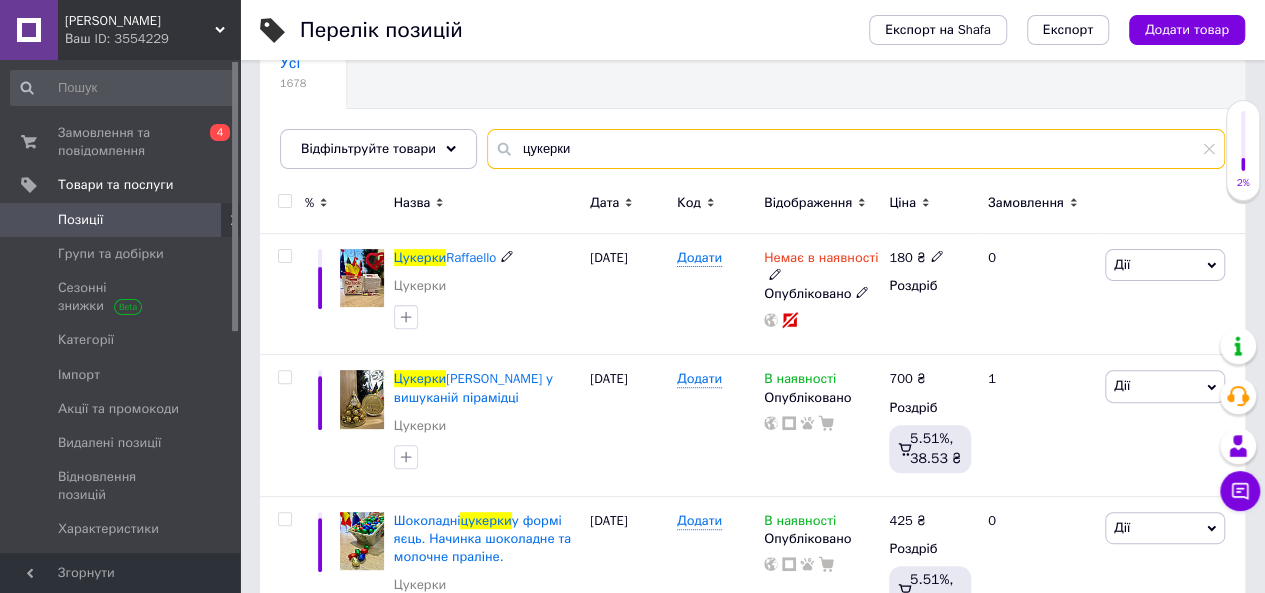 scroll, scrollTop: 193, scrollLeft: 0, axis: vertical 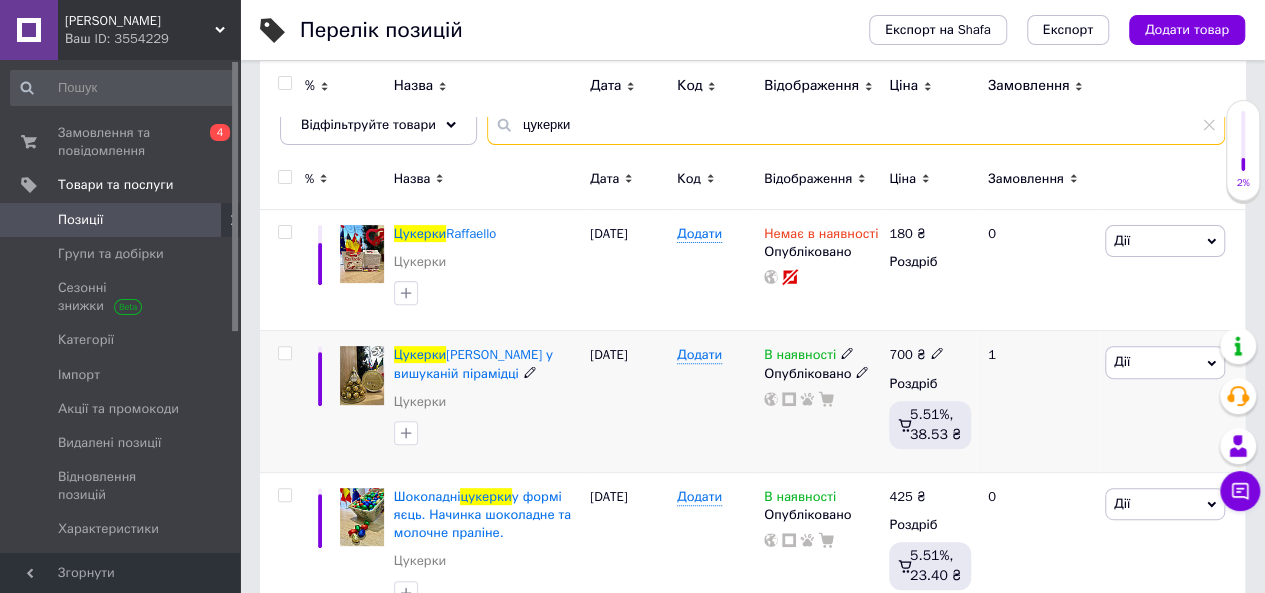 type on "цукерки" 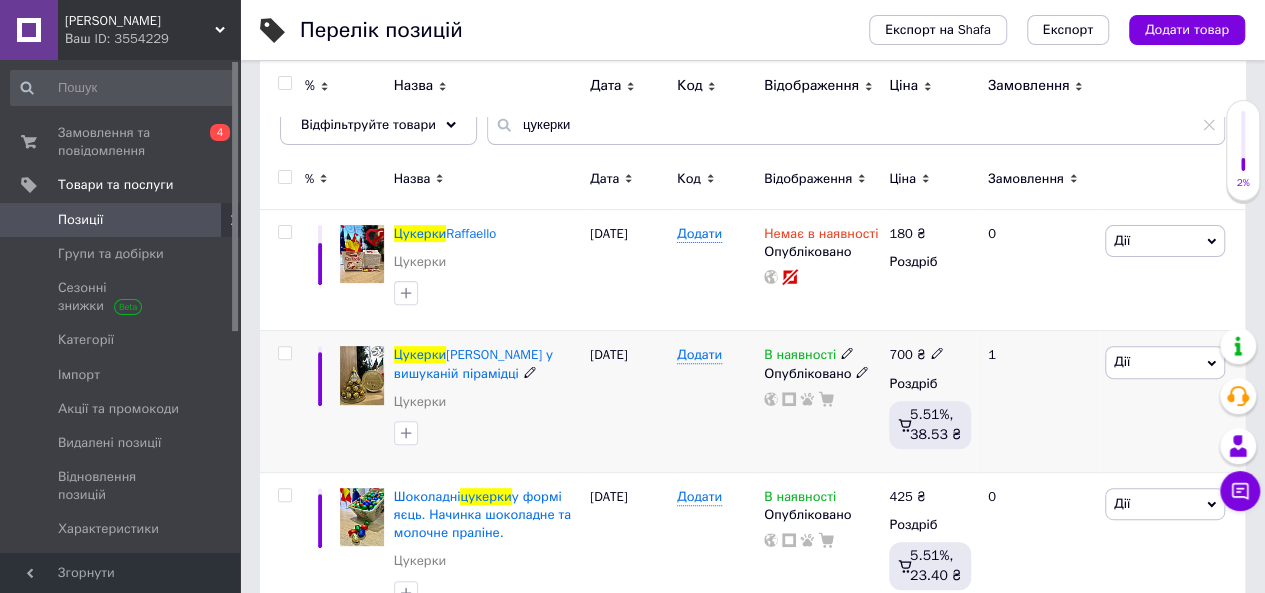 click 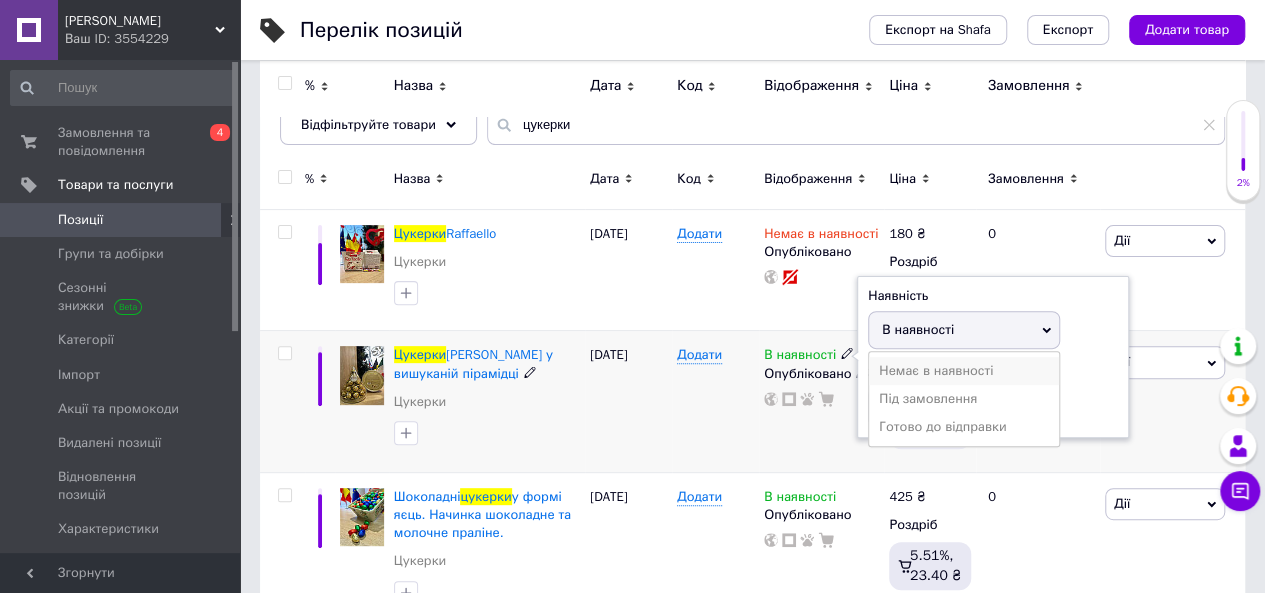 click on "Немає в наявності" at bounding box center (964, 371) 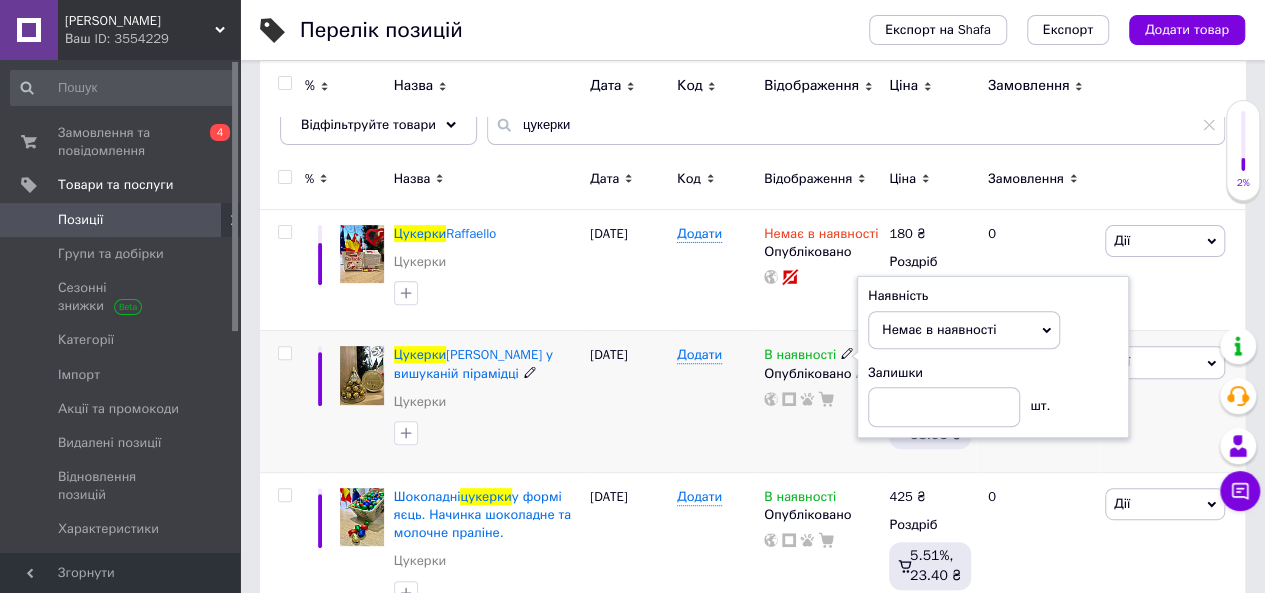 click on "[DATE]" at bounding box center (628, 401) 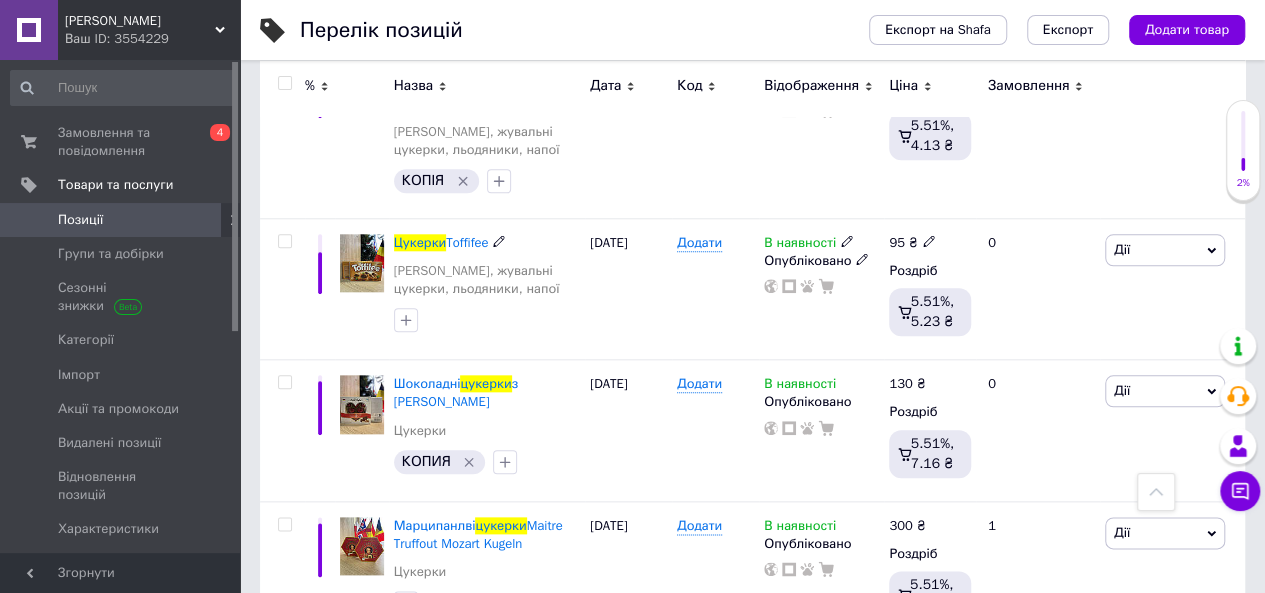 scroll, scrollTop: 933, scrollLeft: 0, axis: vertical 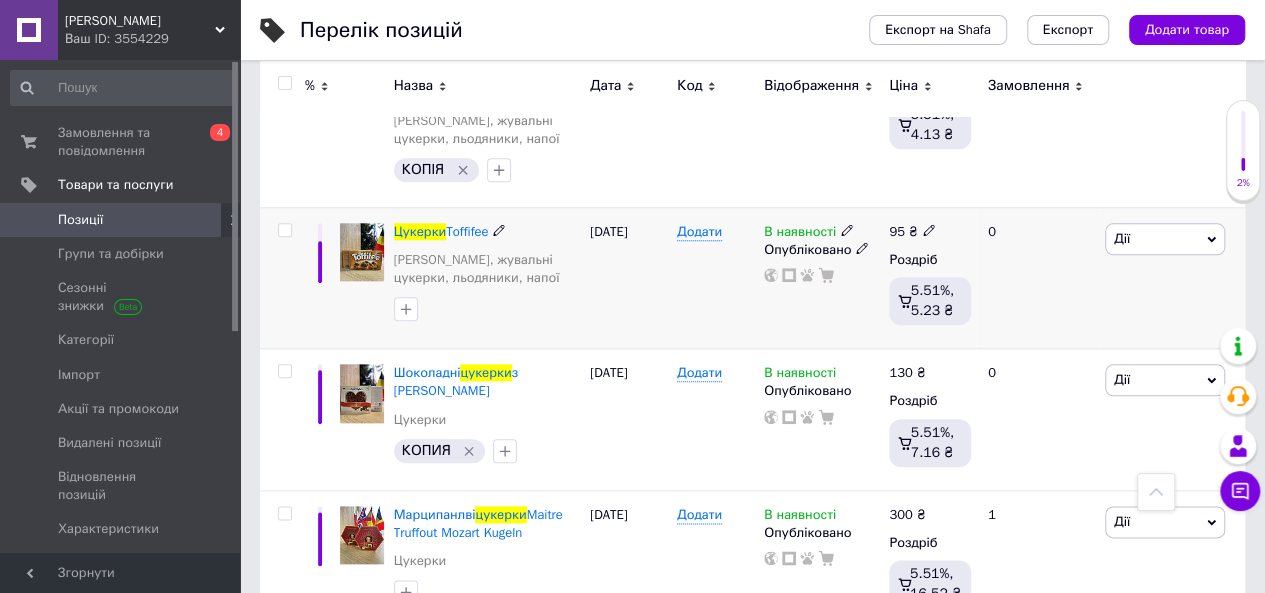 click 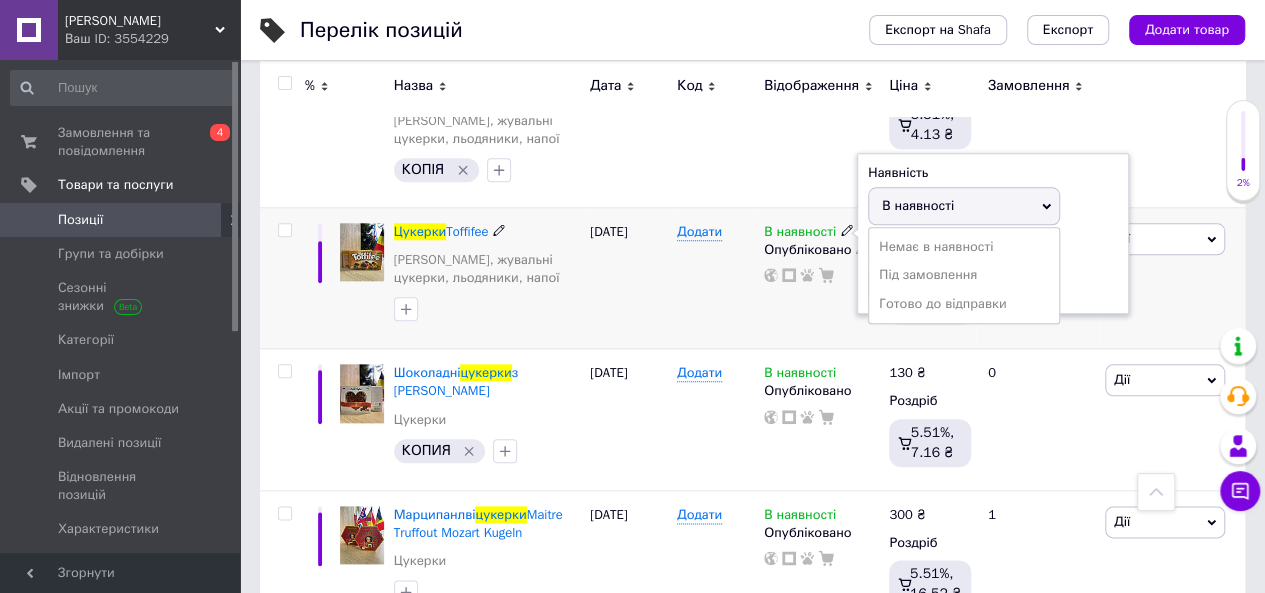 click on "Немає в наявності" at bounding box center [964, 247] 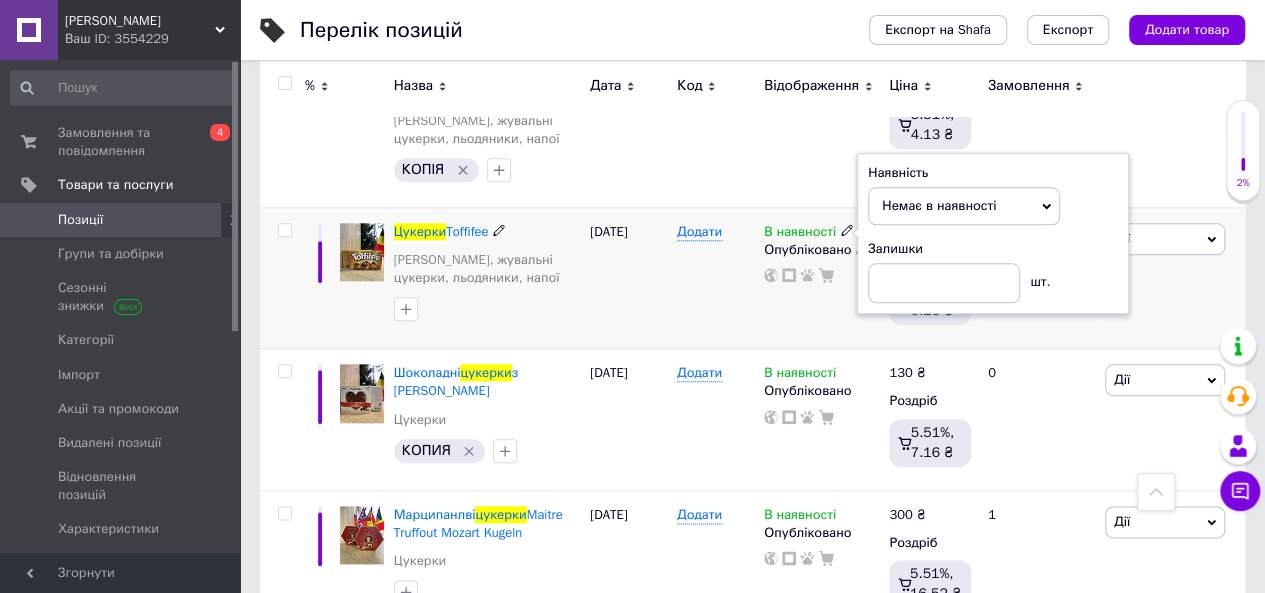 click on "Додати" at bounding box center (715, 277) 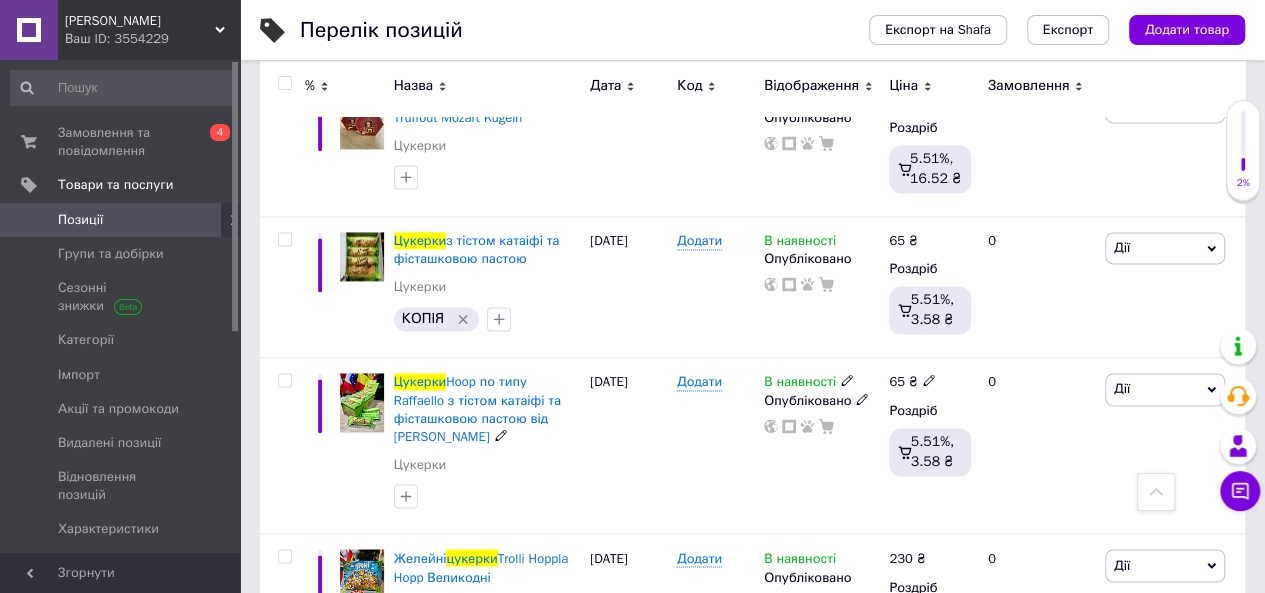scroll, scrollTop: 1346, scrollLeft: 0, axis: vertical 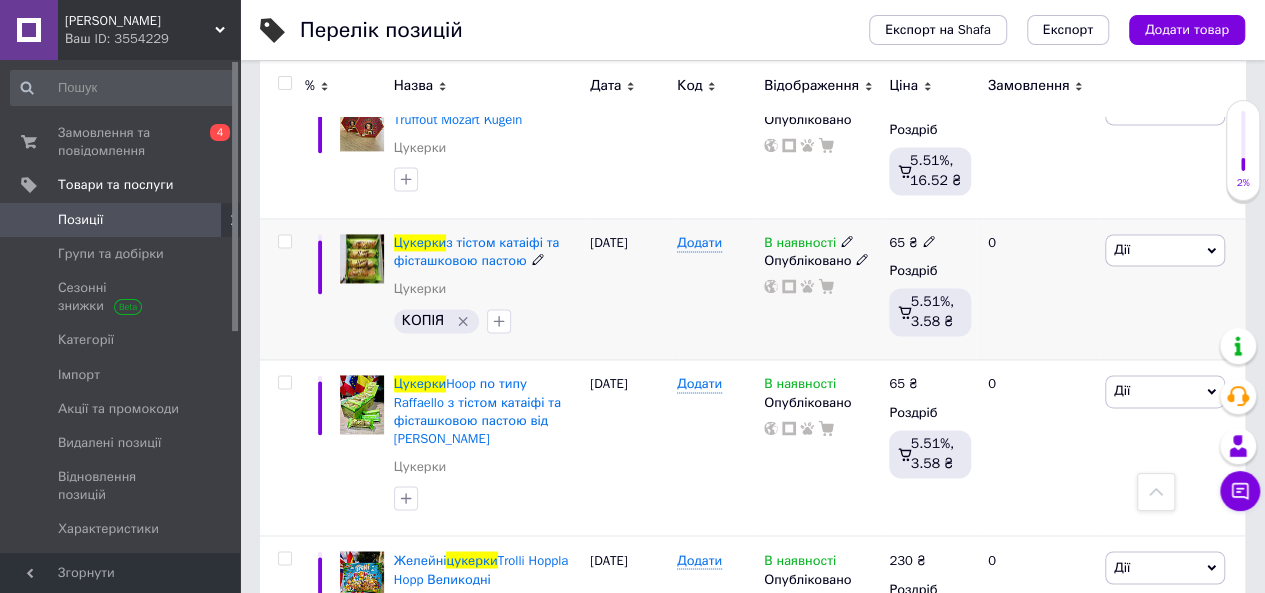 click on "Дії" at bounding box center [1165, 250] 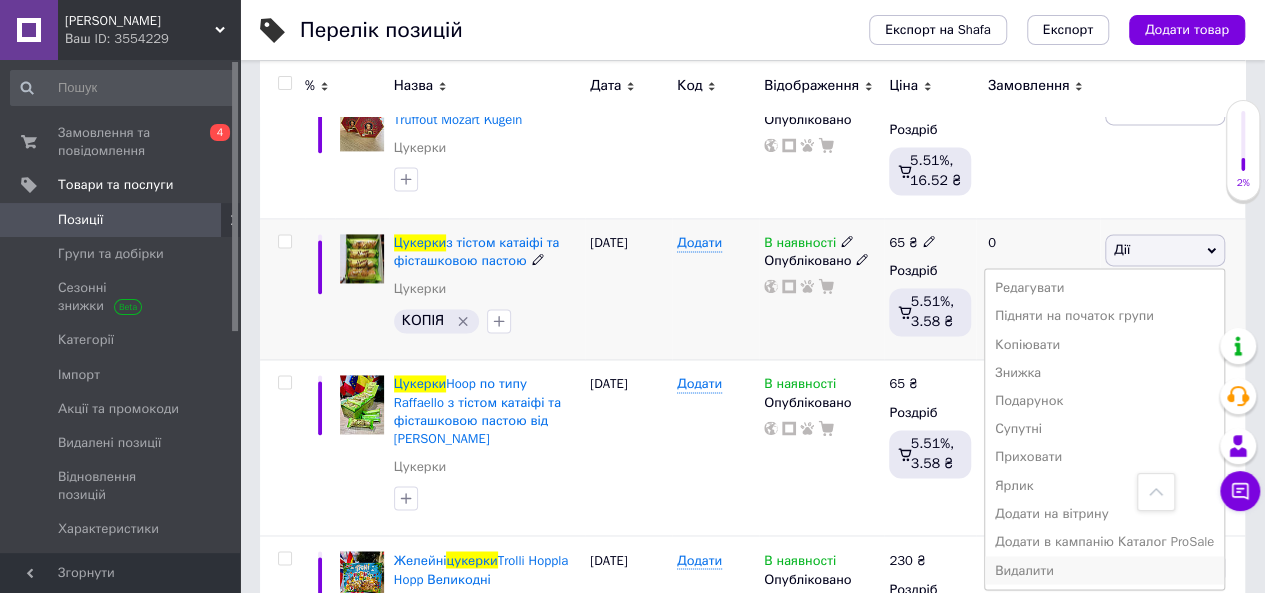 click on "Видалити" at bounding box center [1104, 570] 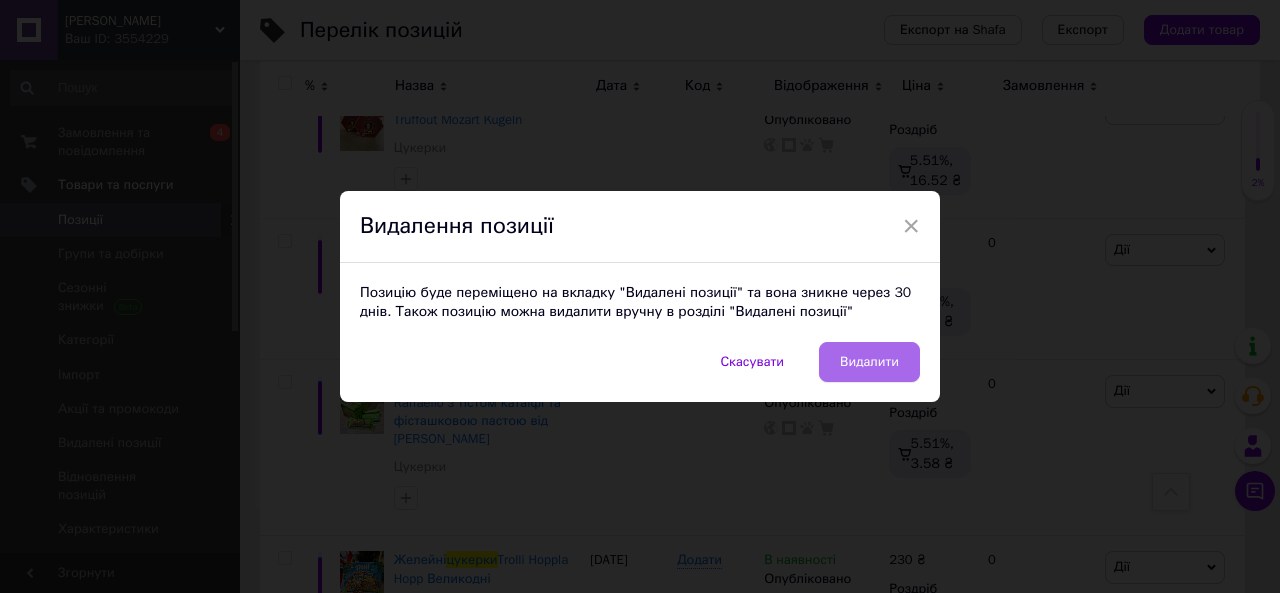 click on "Видалити" at bounding box center [869, 362] 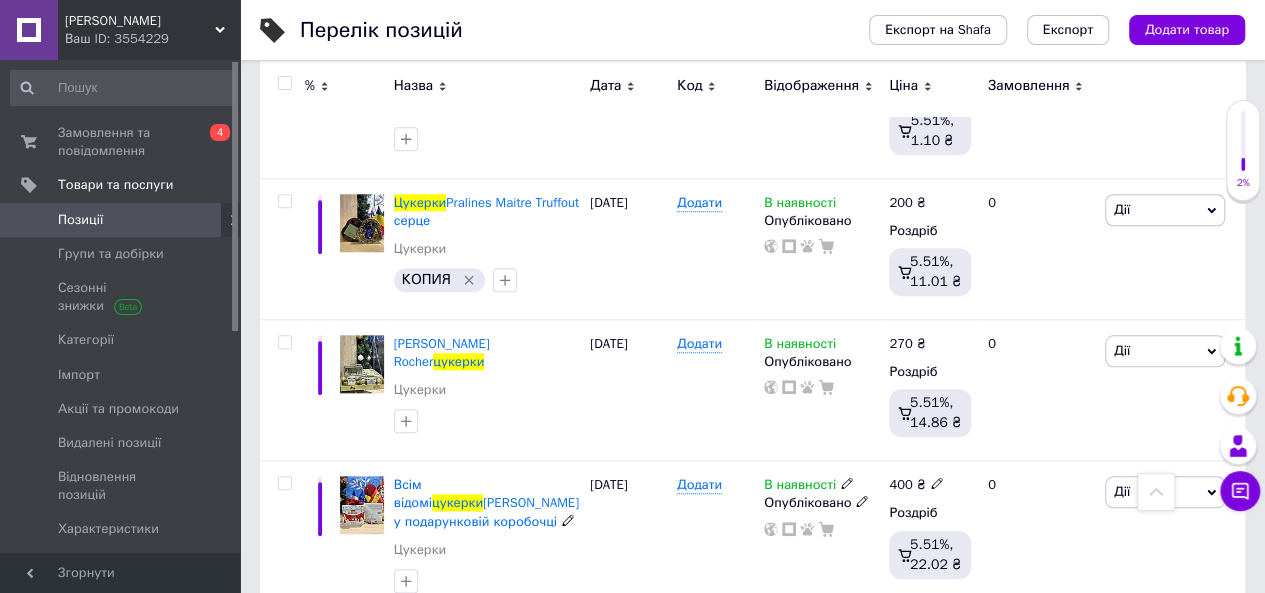 scroll, scrollTop: 840, scrollLeft: 0, axis: vertical 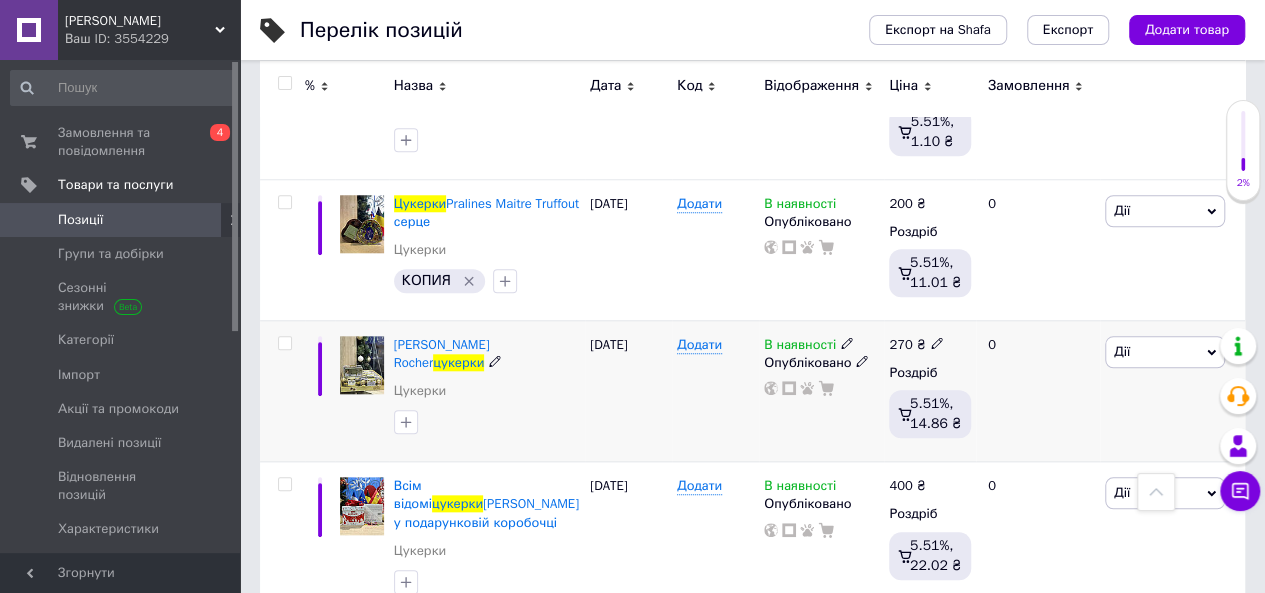 click 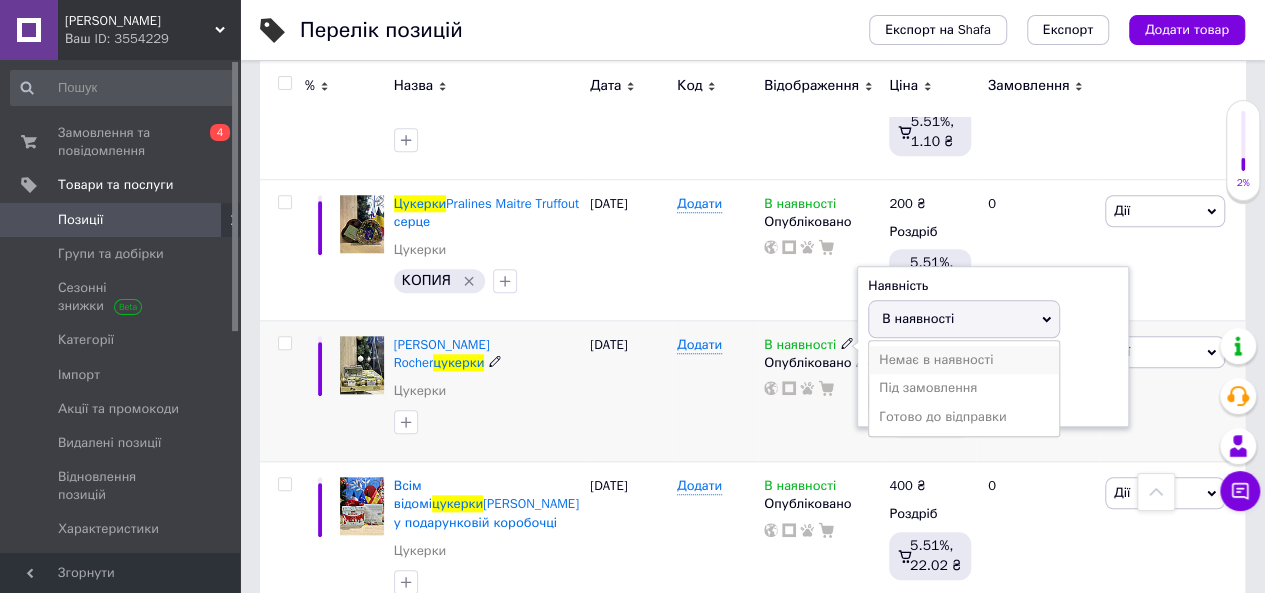 click on "Немає в наявності" at bounding box center [964, 360] 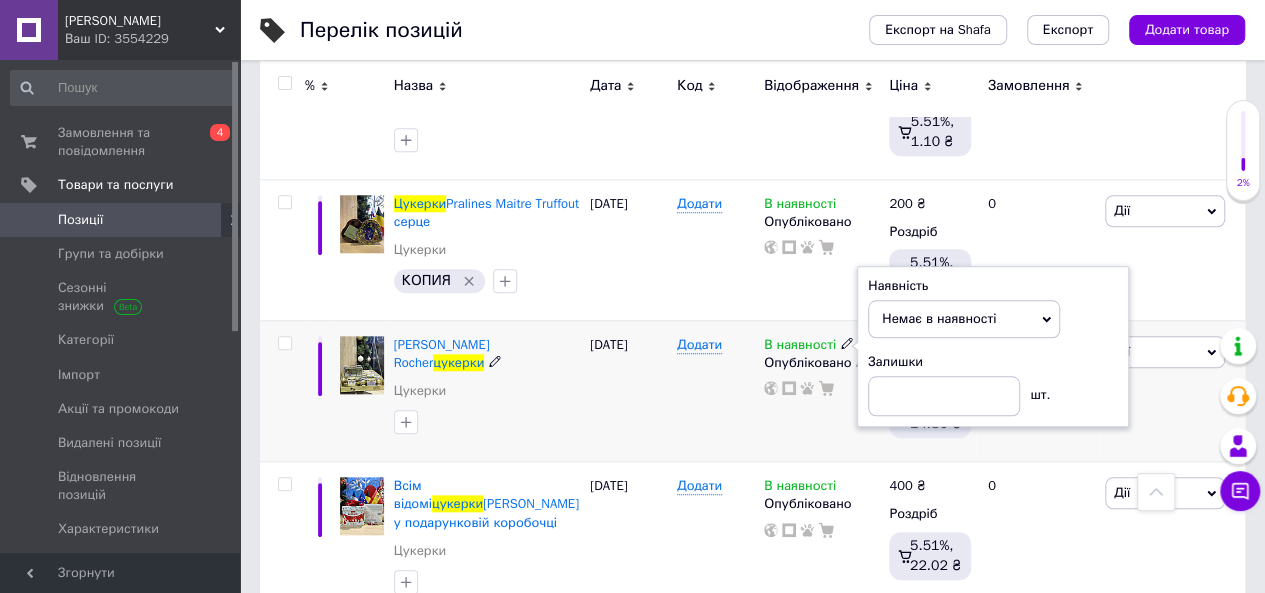 click on "[DATE]" at bounding box center (628, 390) 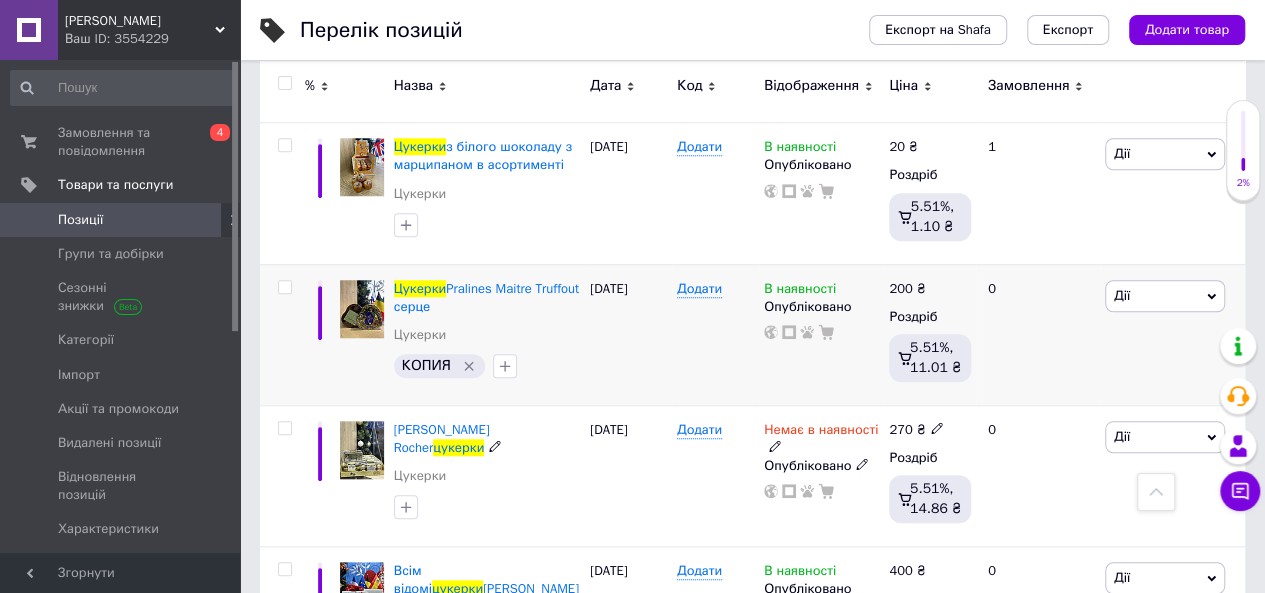 scroll, scrollTop: 746, scrollLeft: 0, axis: vertical 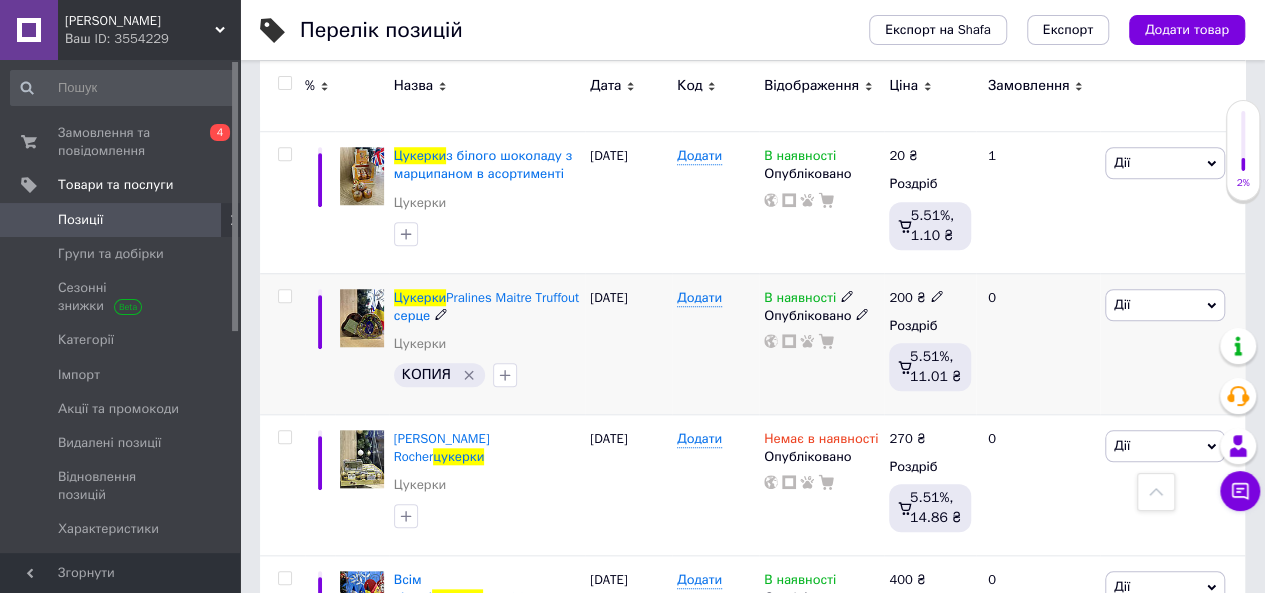 click 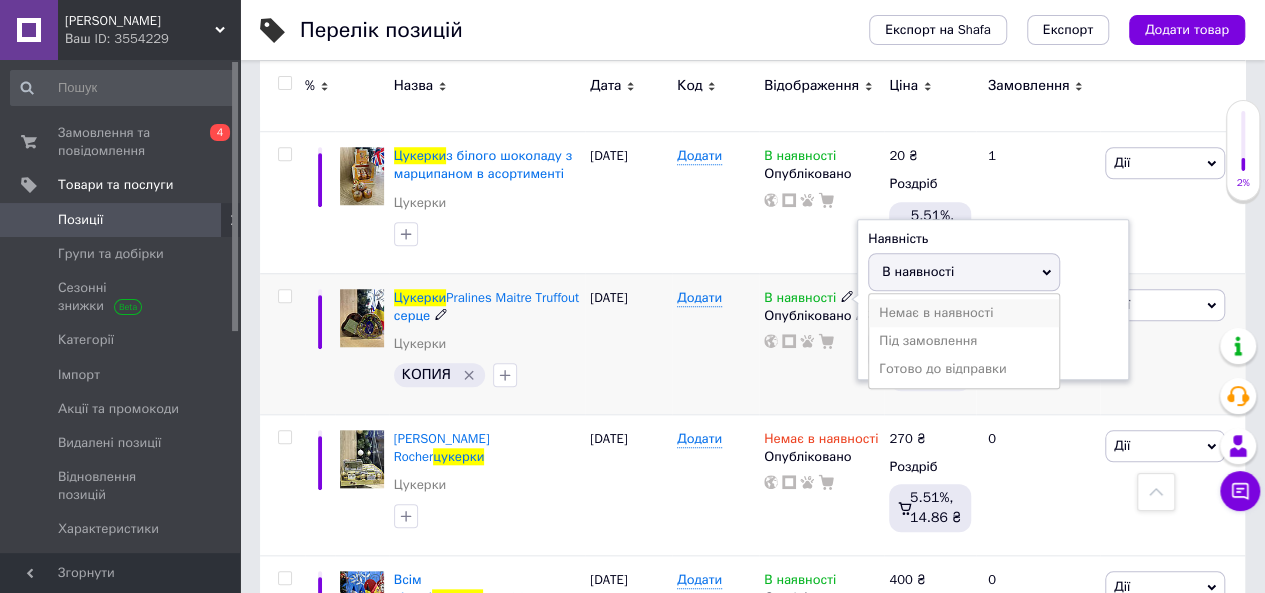 click on "Немає в наявності" at bounding box center [964, 313] 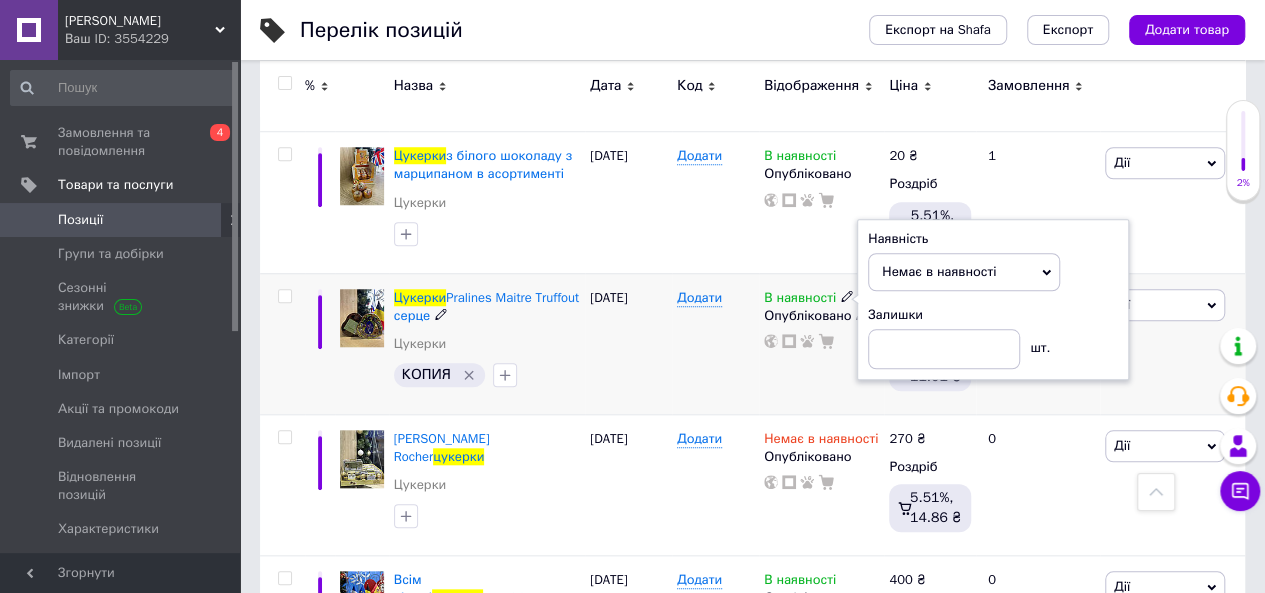 click on "[DATE]" at bounding box center [628, 343] 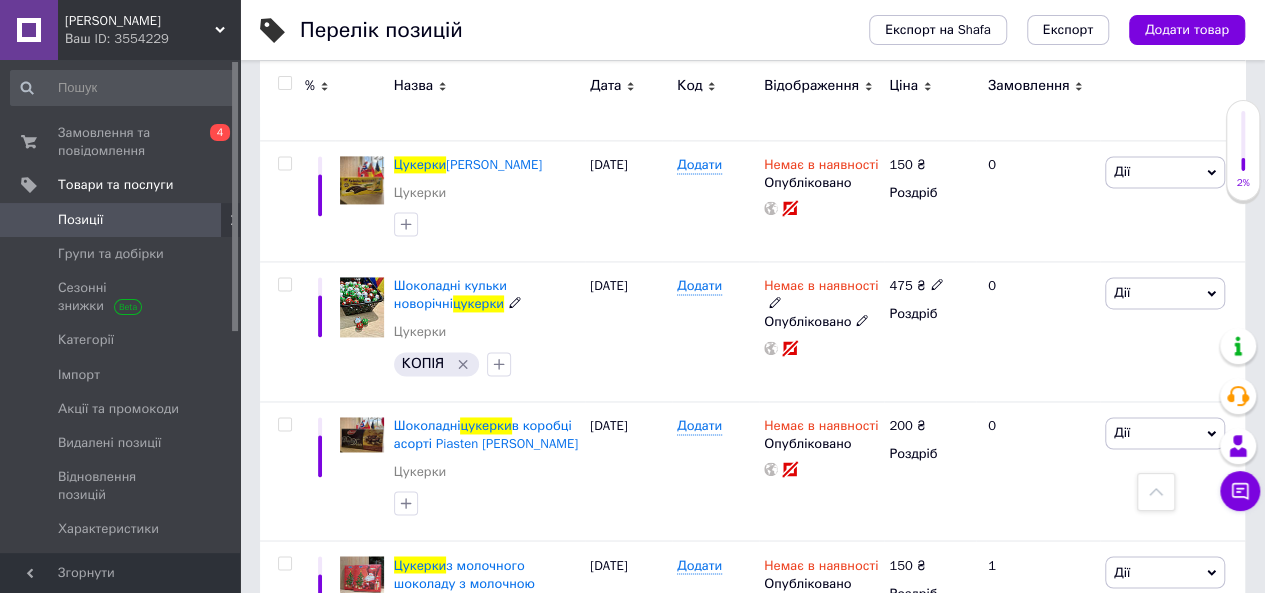 scroll, scrollTop: 5166, scrollLeft: 0, axis: vertical 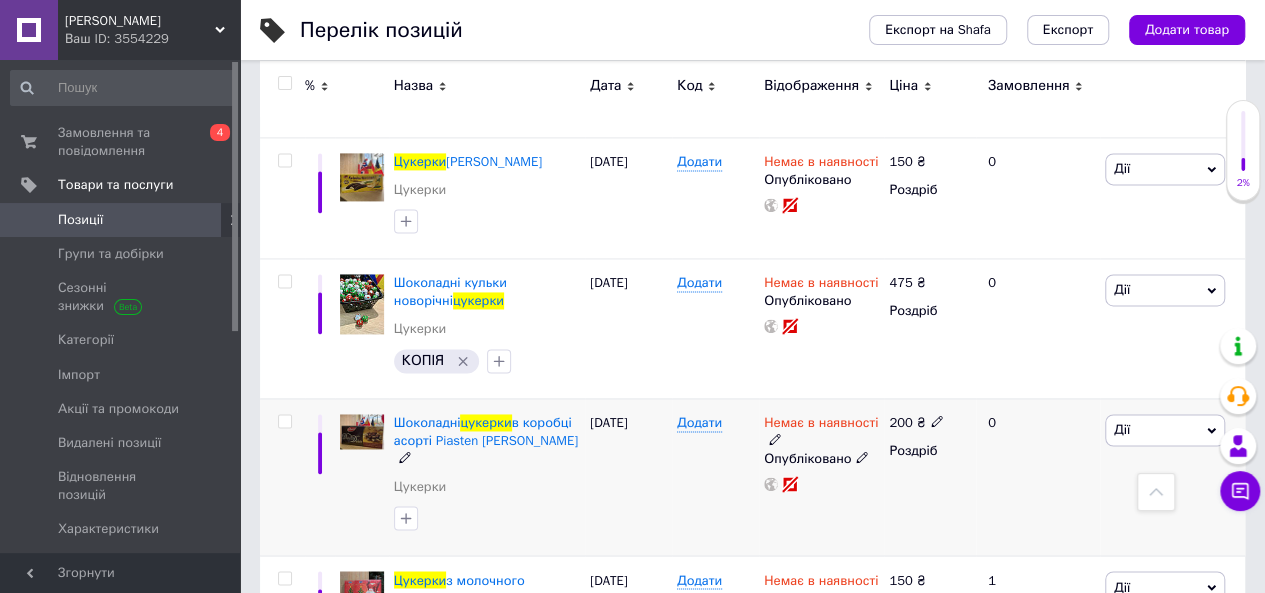 click on "200   ₴" at bounding box center (930, 423) 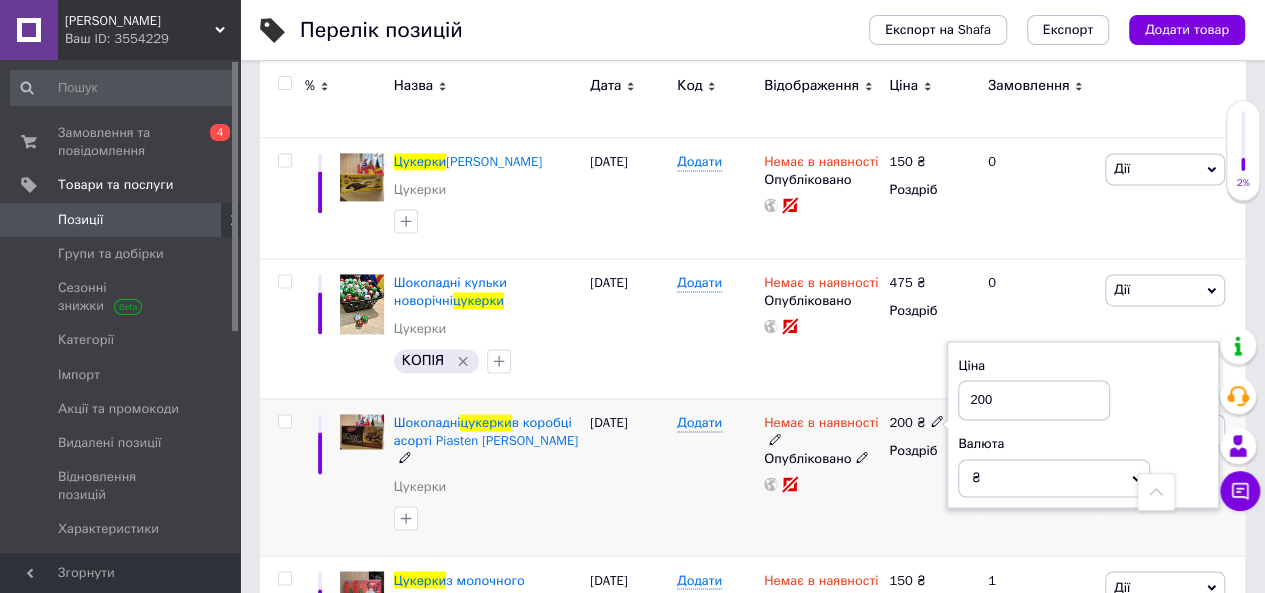 drag, startPoint x: 991, startPoint y: 305, endPoint x: 980, endPoint y: 300, distance: 12.083046 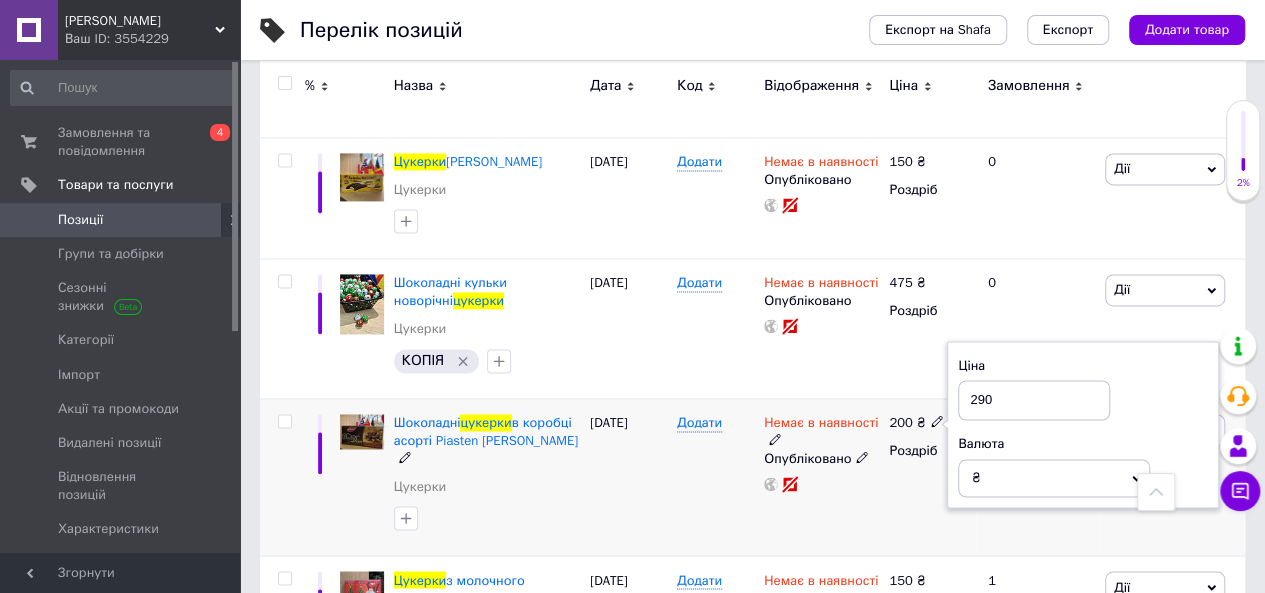 type on "290" 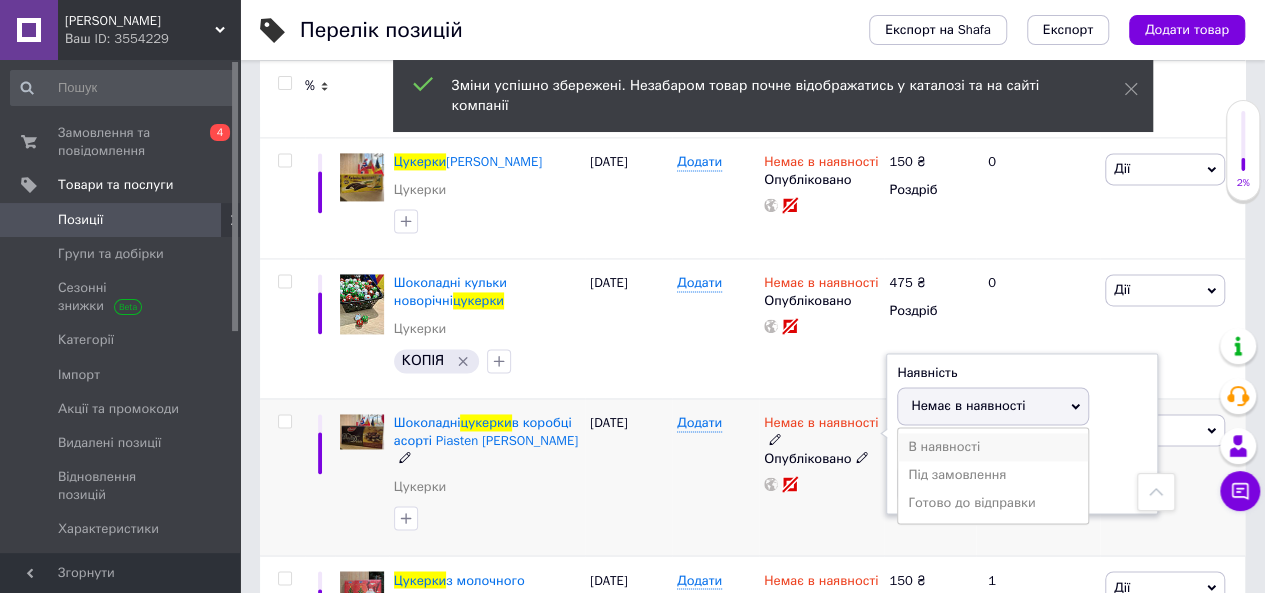 click on "В наявності" at bounding box center [993, 447] 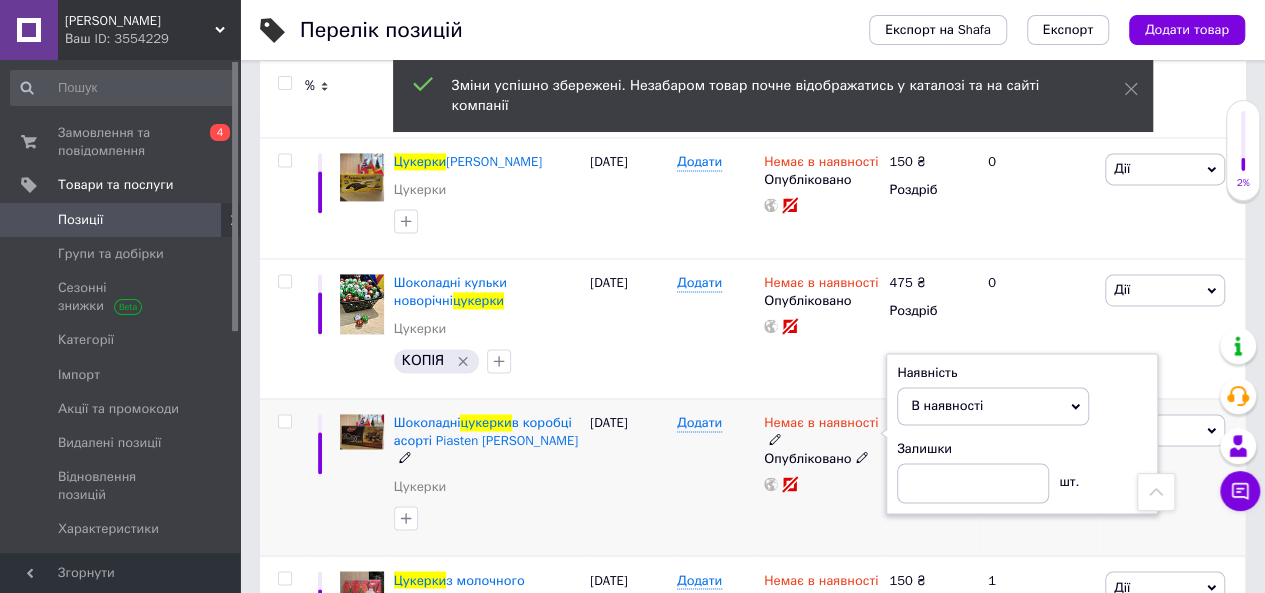 click at bounding box center (487, 518) 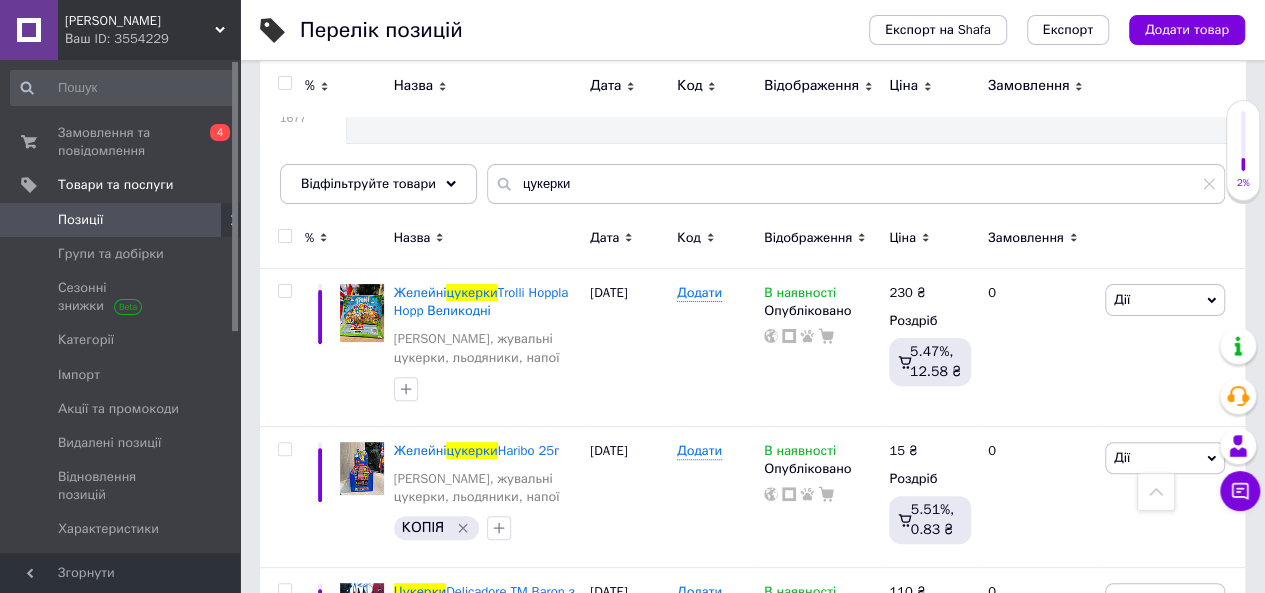 scroll, scrollTop: 0, scrollLeft: 0, axis: both 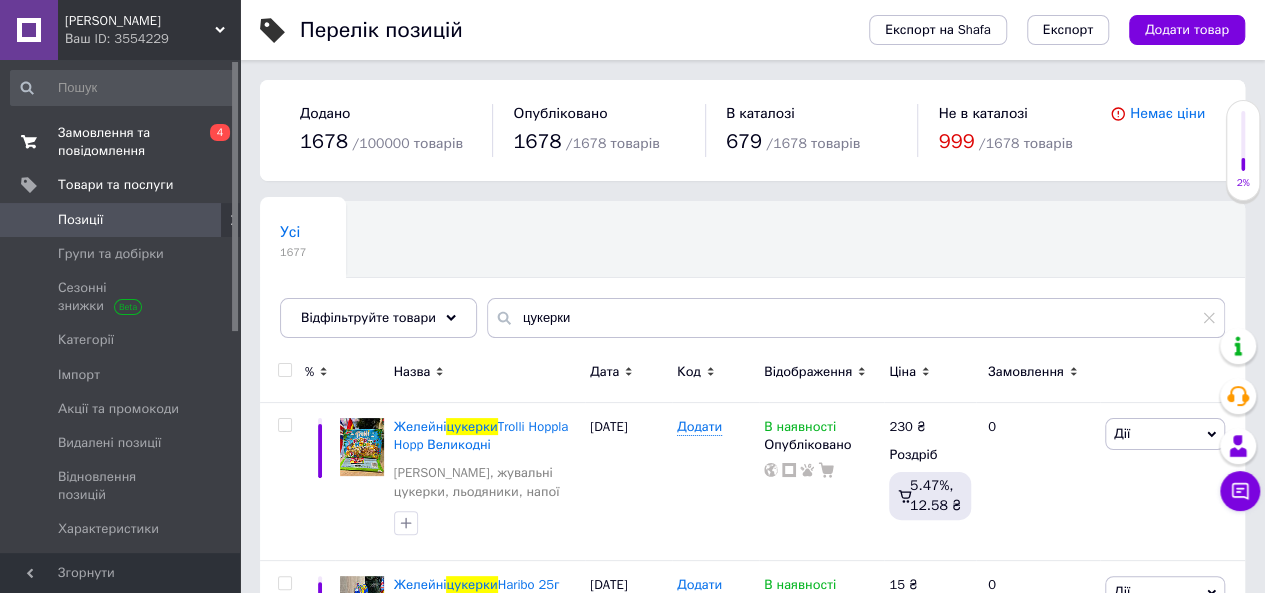 click on "Замовлення та повідомлення" at bounding box center (121, 142) 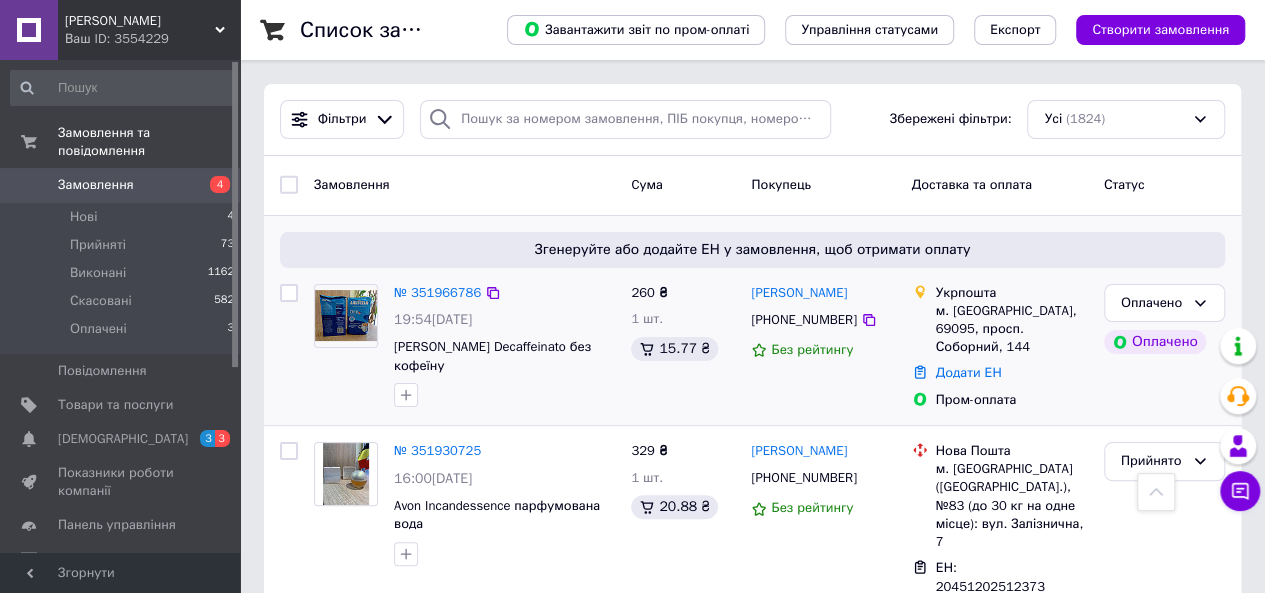 scroll, scrollTop: 0, scrollLeft: 0, axis: both 